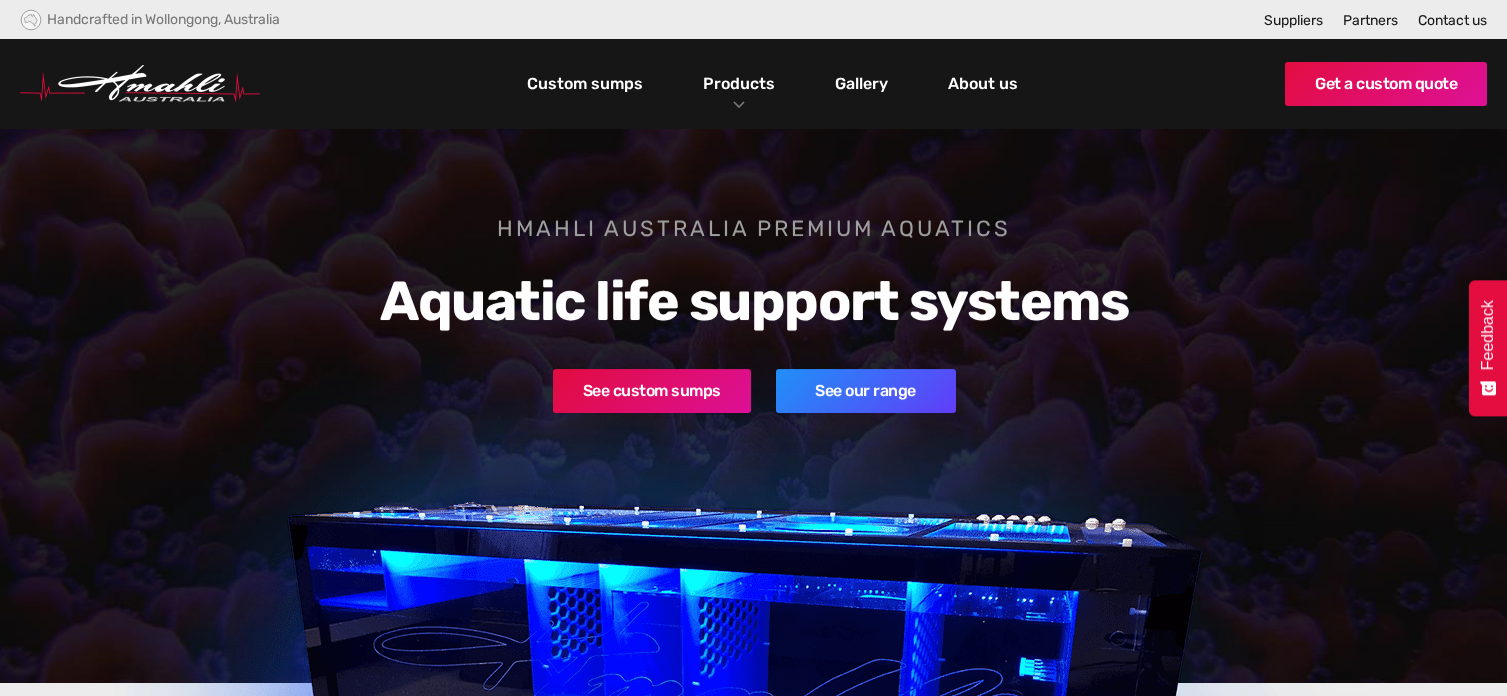 scroll, scrollTop: 0, scrollLeft: 0, axis: both 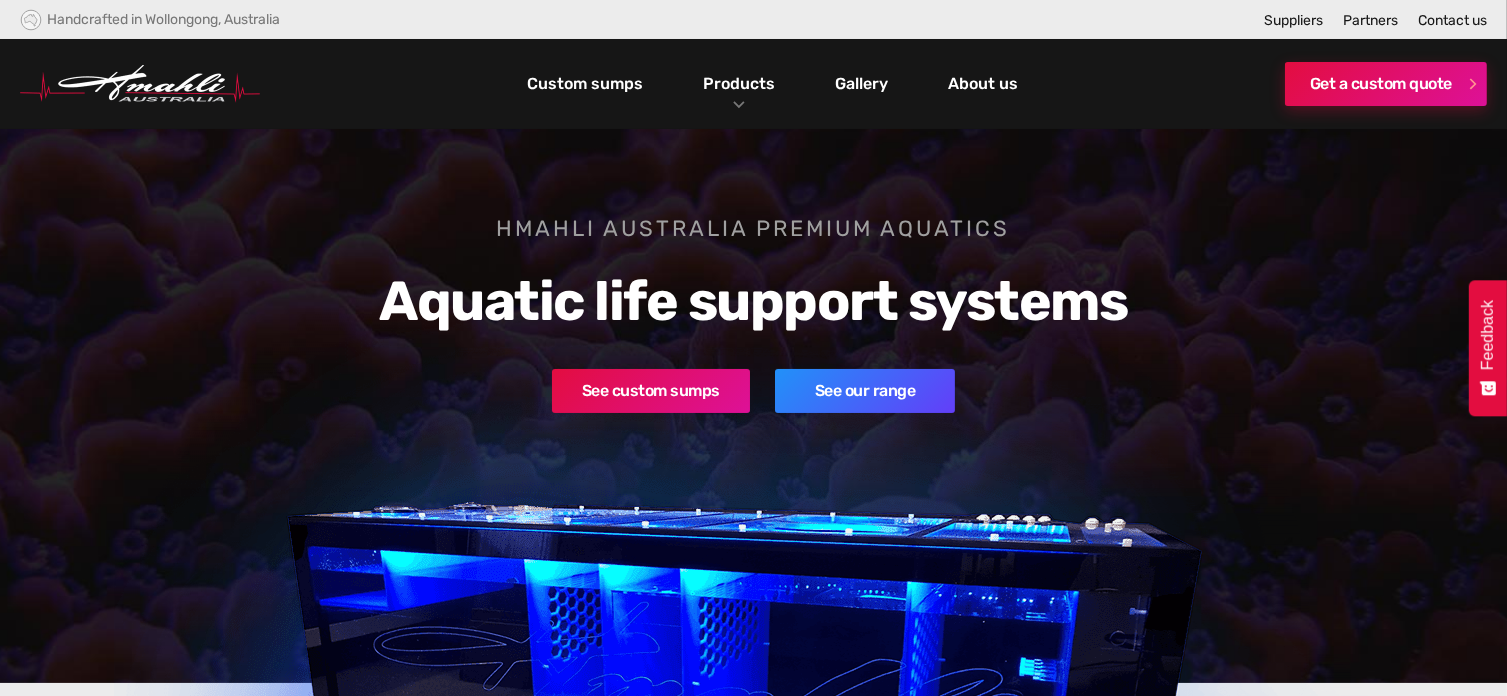 click on "Get a custom quote" at bounding box center [1386, 84] 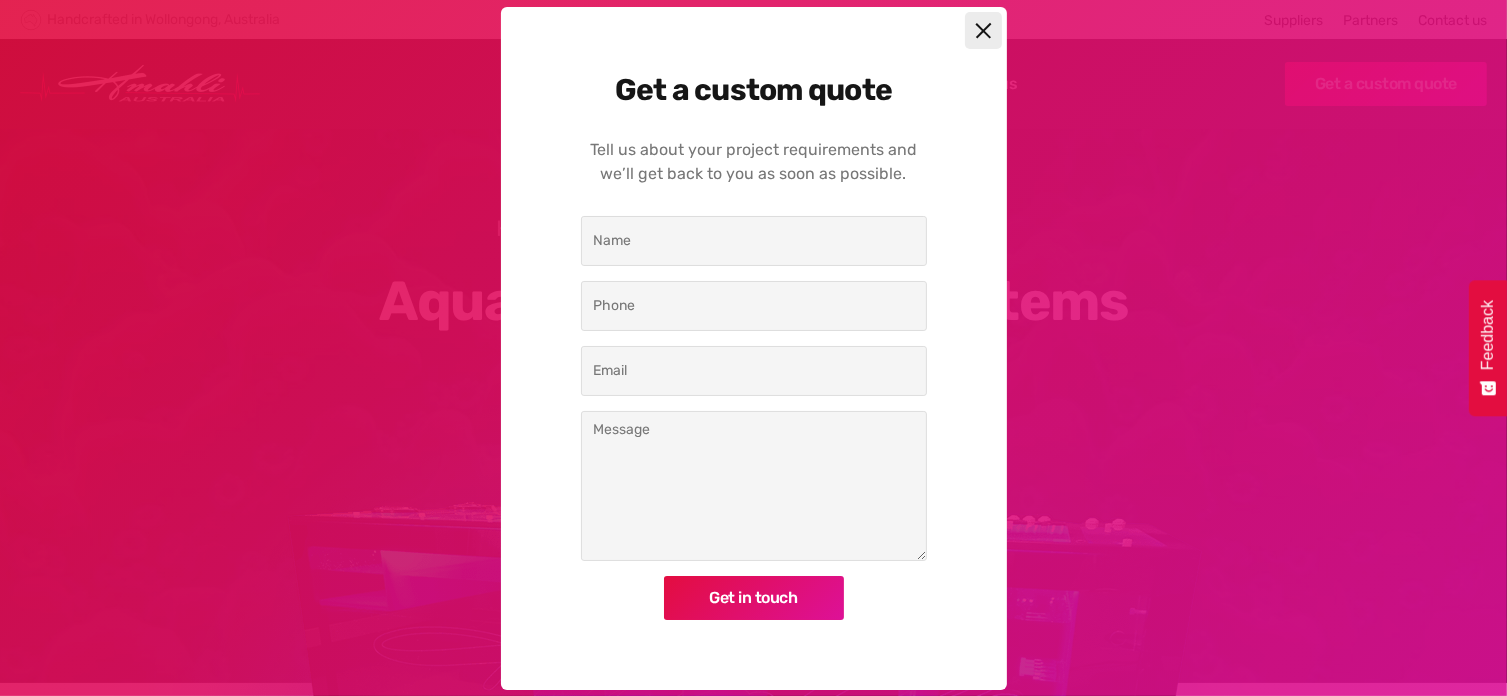 scroll, scrollTop: 0, scrollLeft: 0, axis: both 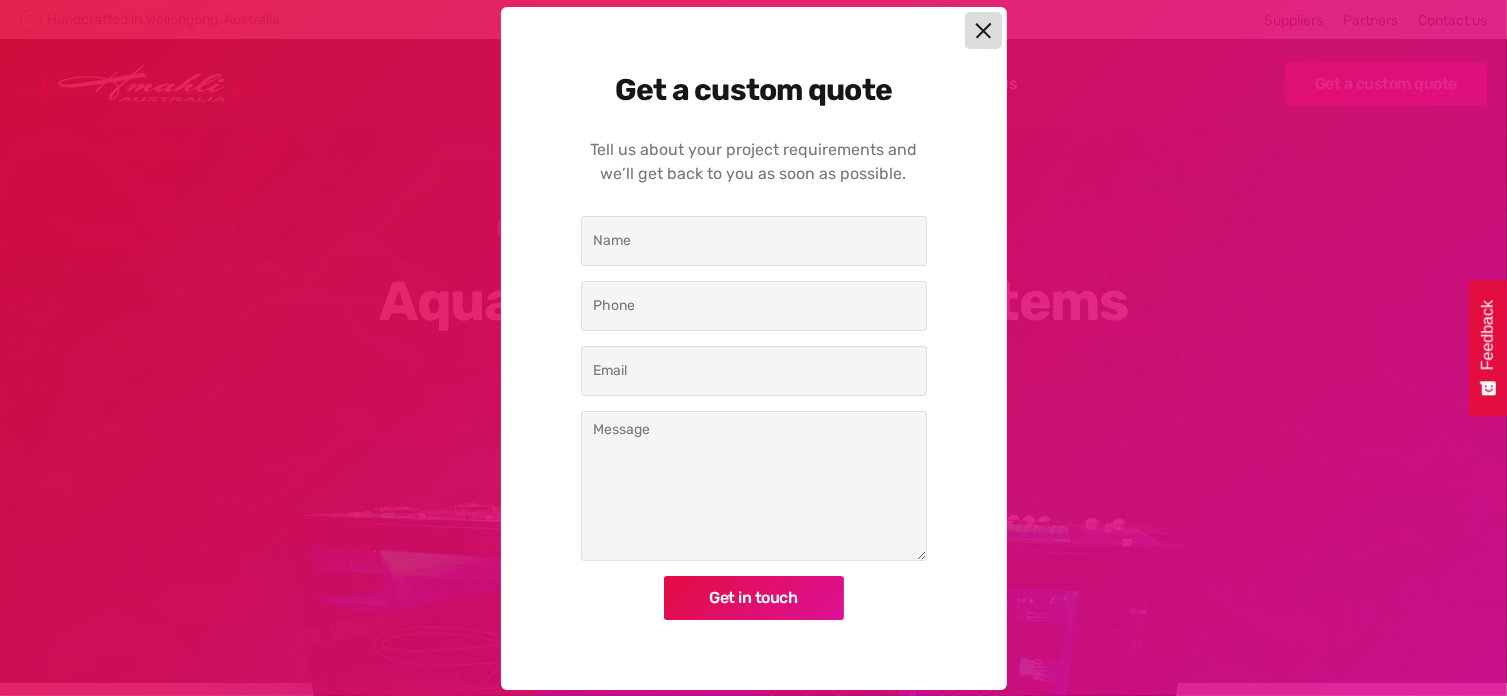 click at bounding box center [983, 30] 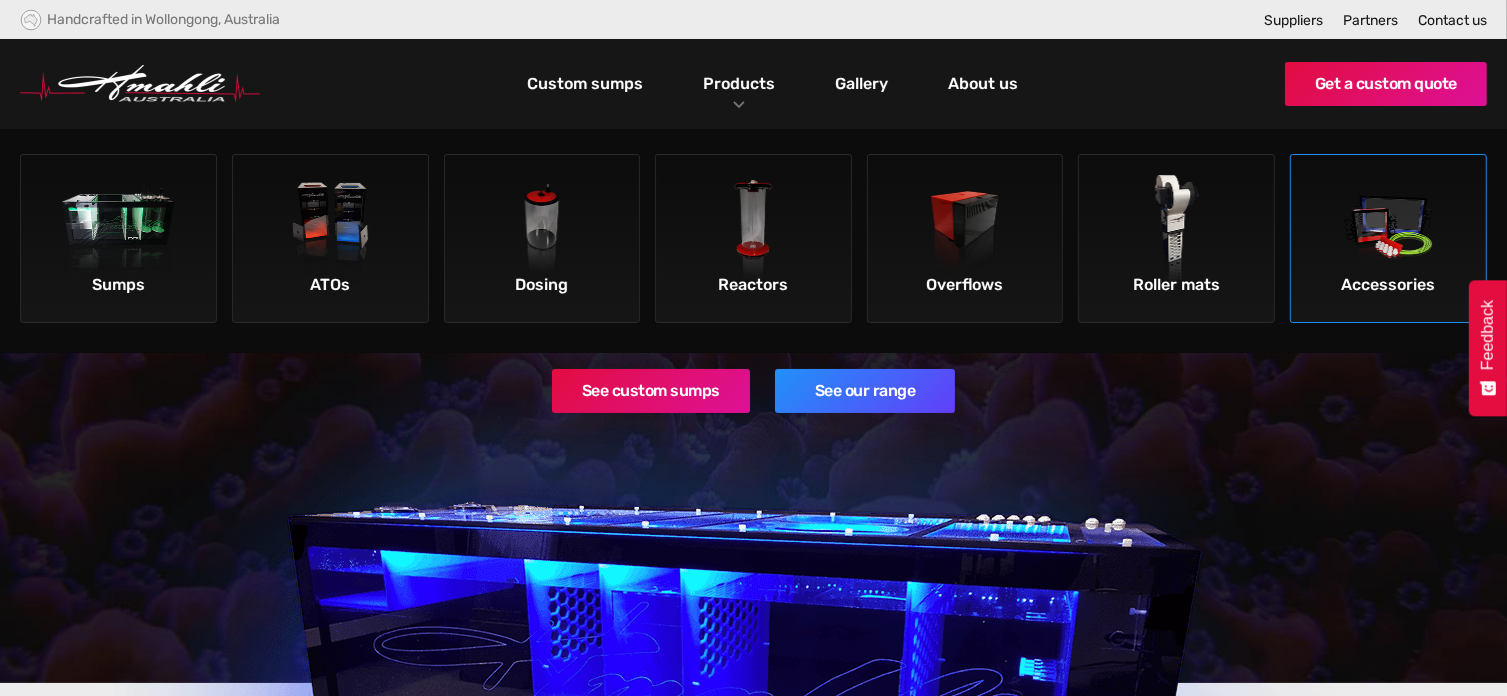 click at bounding box center (1388, 231) 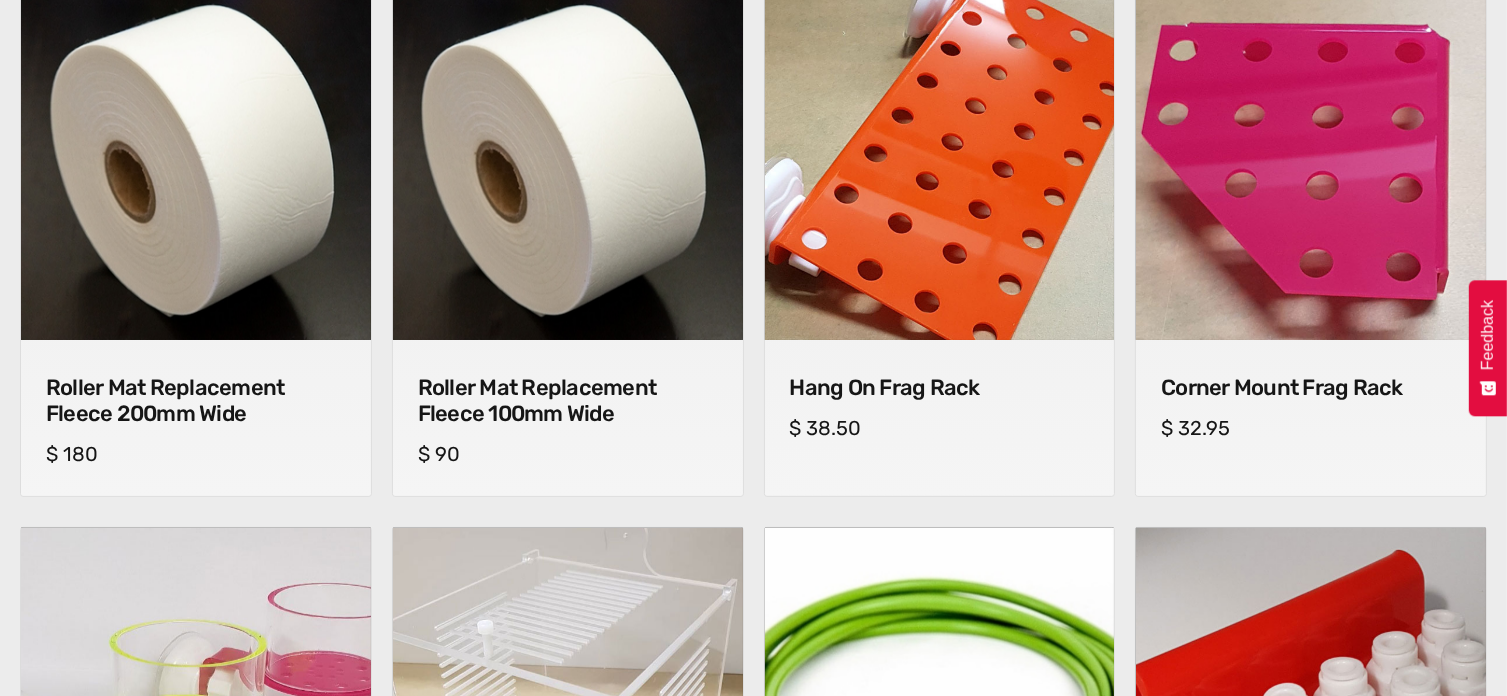 scroll, scrollTop: 875, scrollLeft: 0, axis: vertical 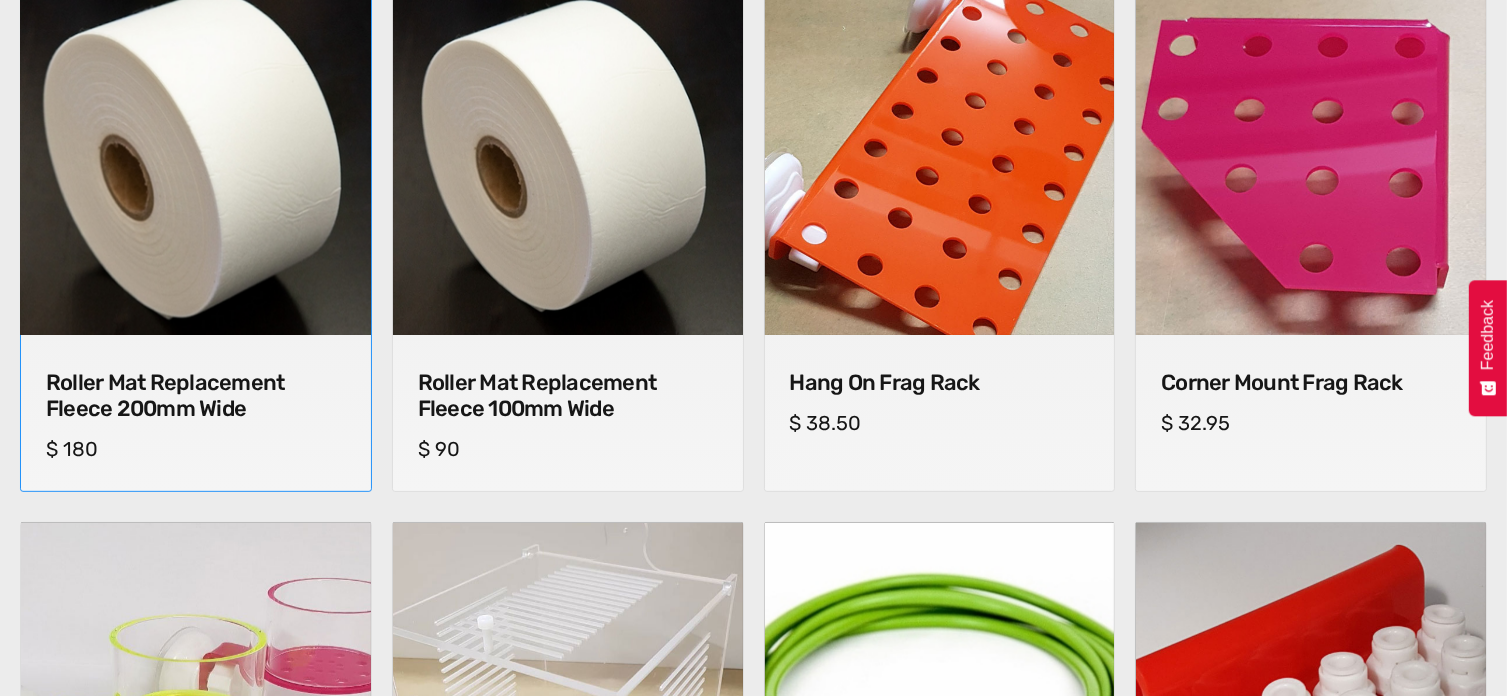 click on "Roller Mat Replacement Fleece 200mm Wide" at bounding box center [196, 396] 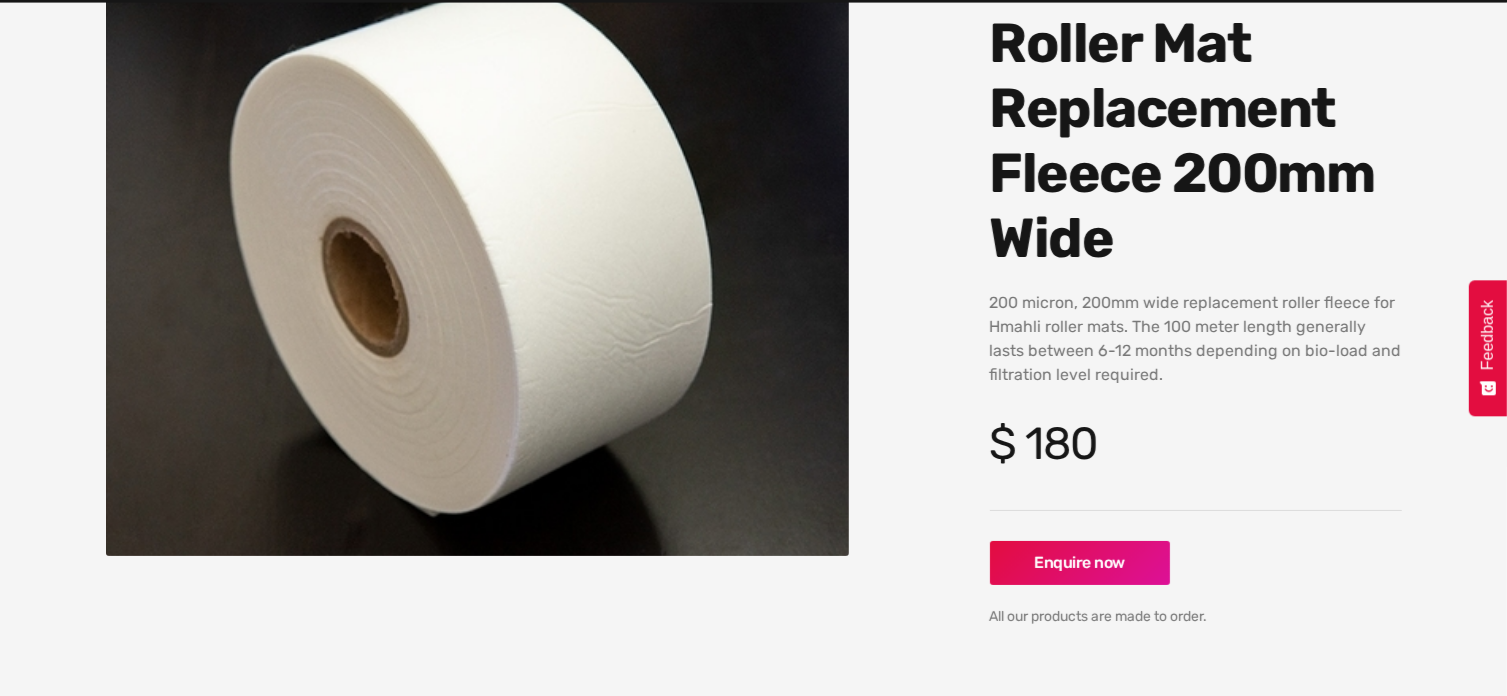 scroll, scrollTop: 450, scrollLeft: 0, axis: vertical 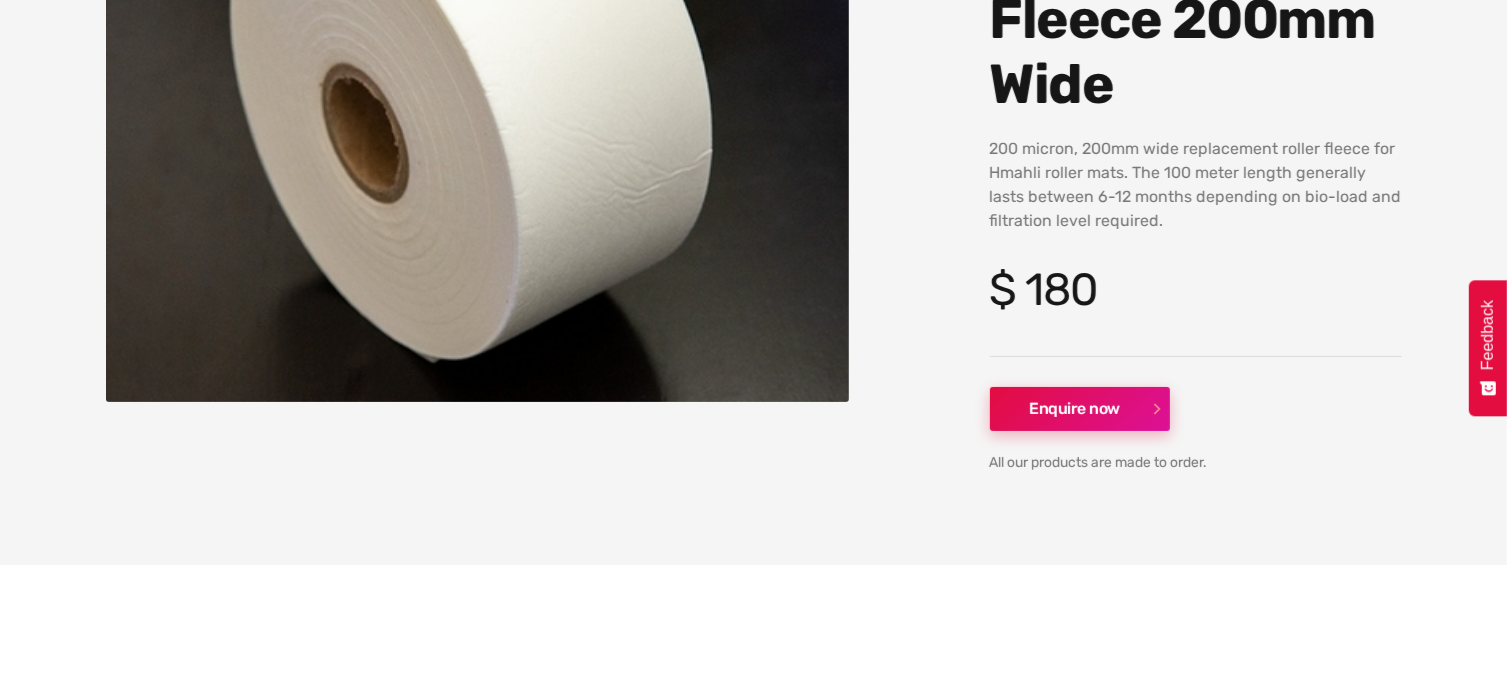 click on "Enquire now" at bounding box center (1080, 409) 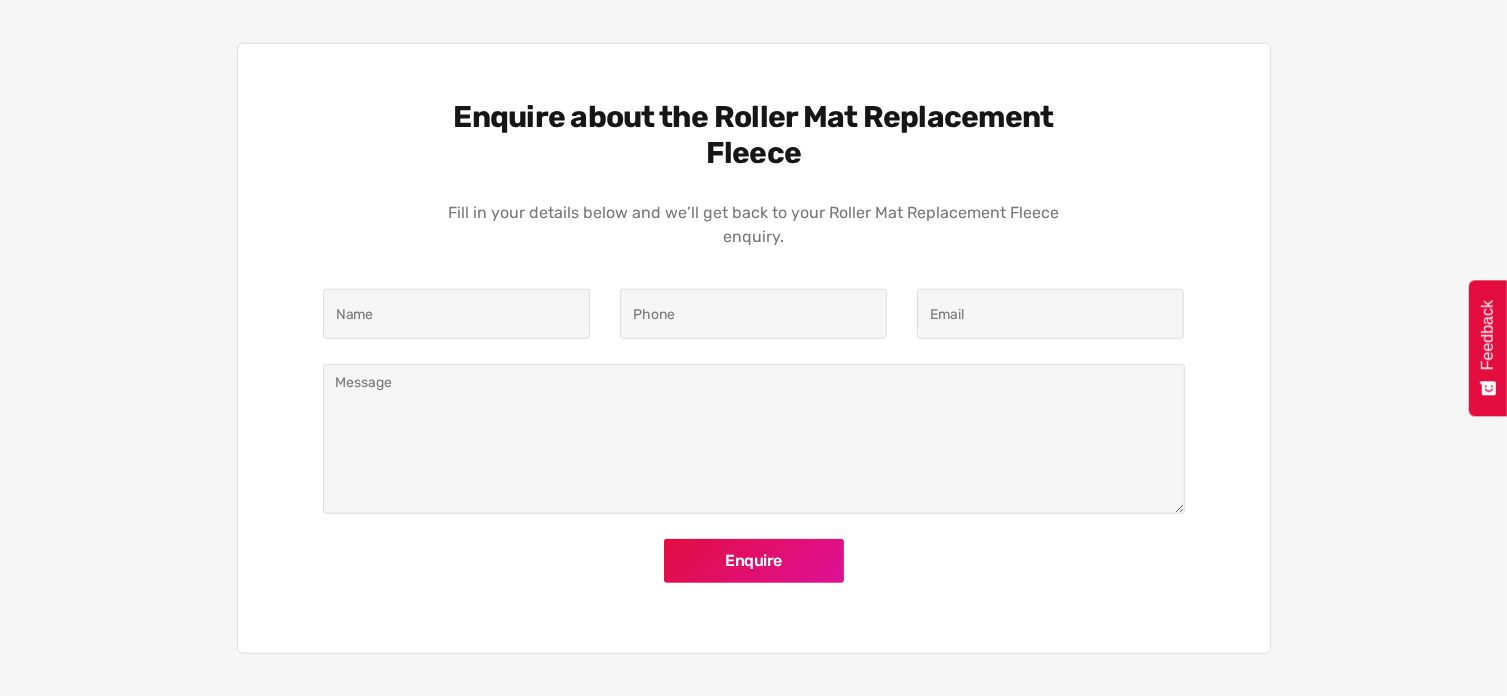 scroll, scrollTop: 1432, scrollLeft: 0, axis: vertical 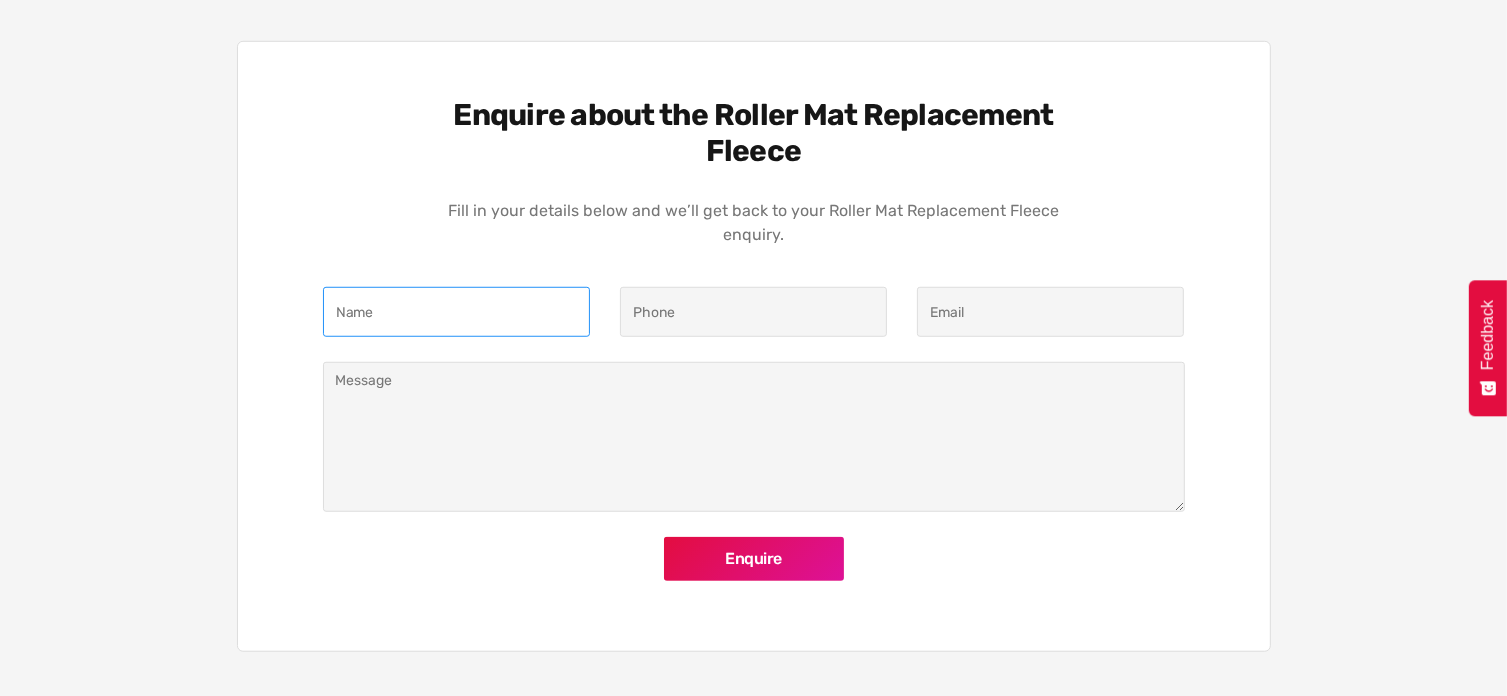 click at bounding box center (456, 312) 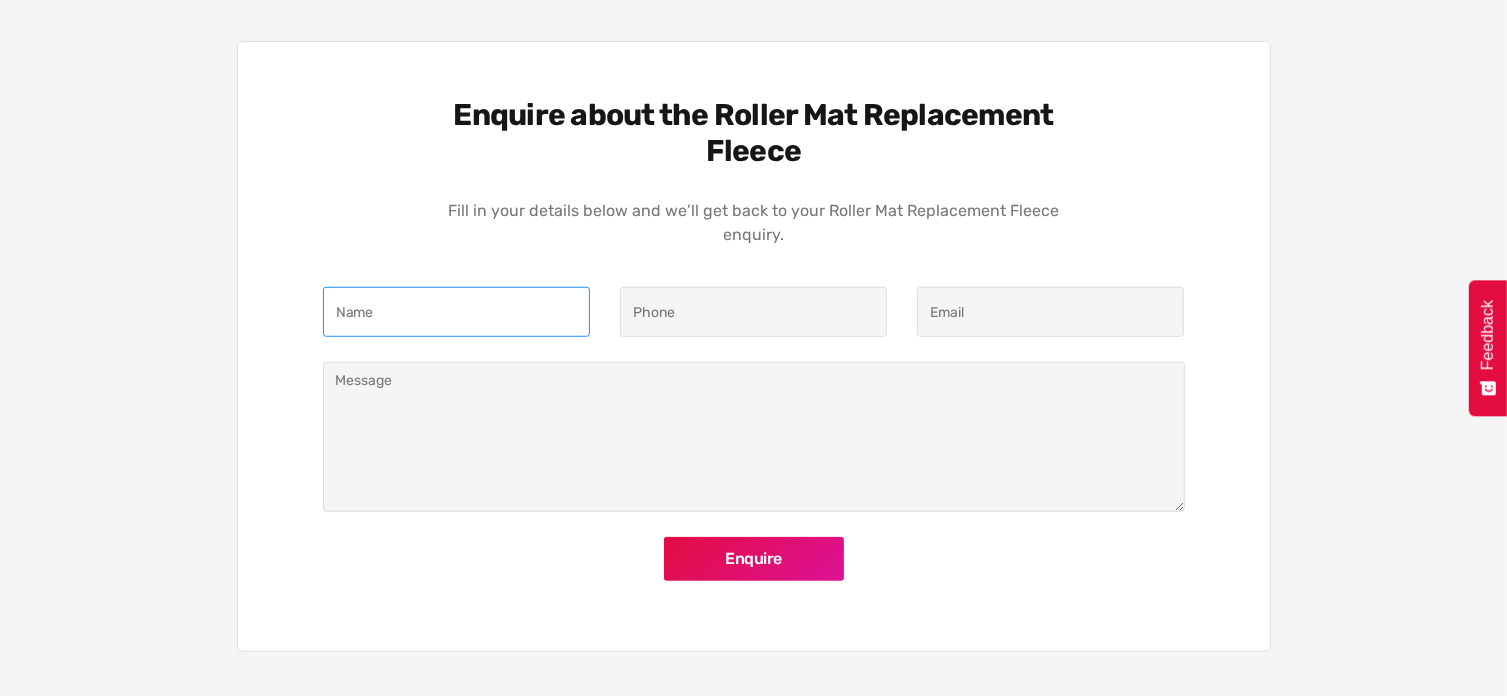 type on "Chris Stevens" 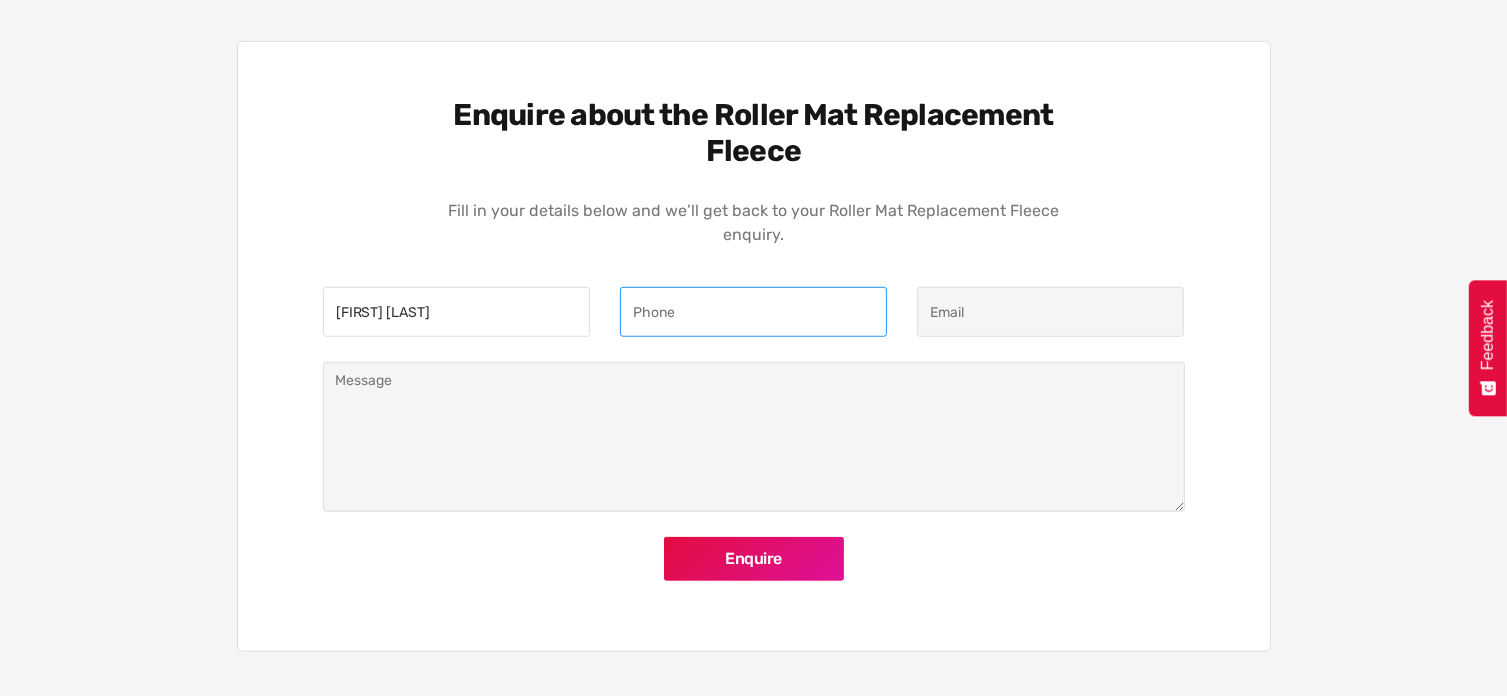 type on "0419915116" 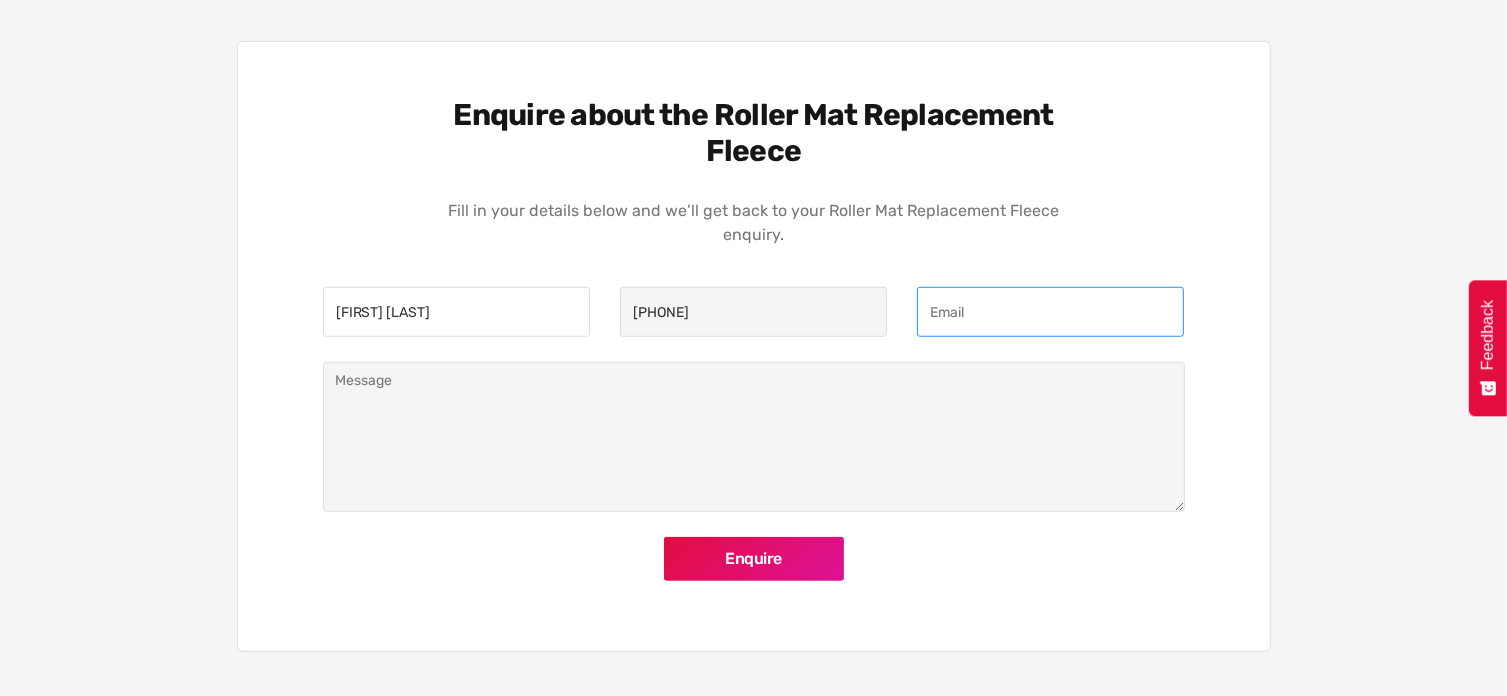type on "chris@stevensfamily.net.au" 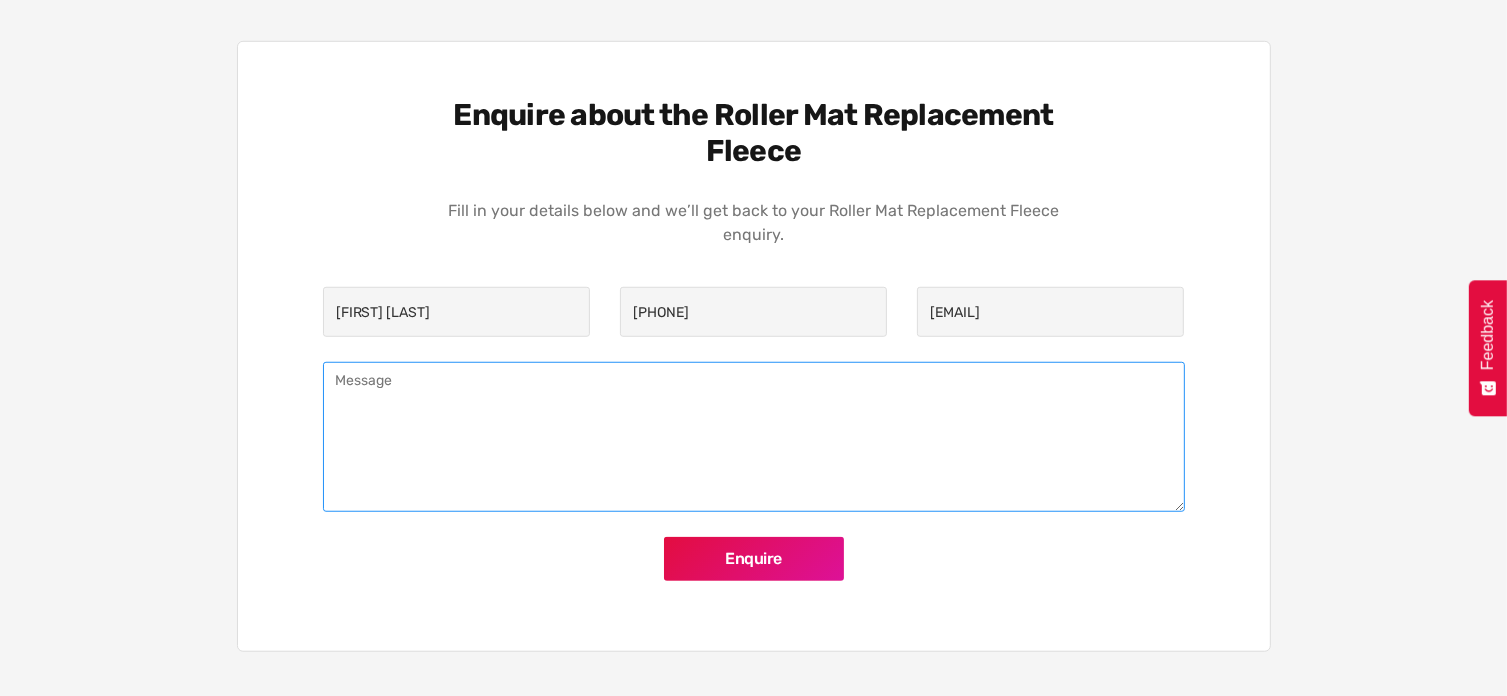 click at bounding box center [754, 437] 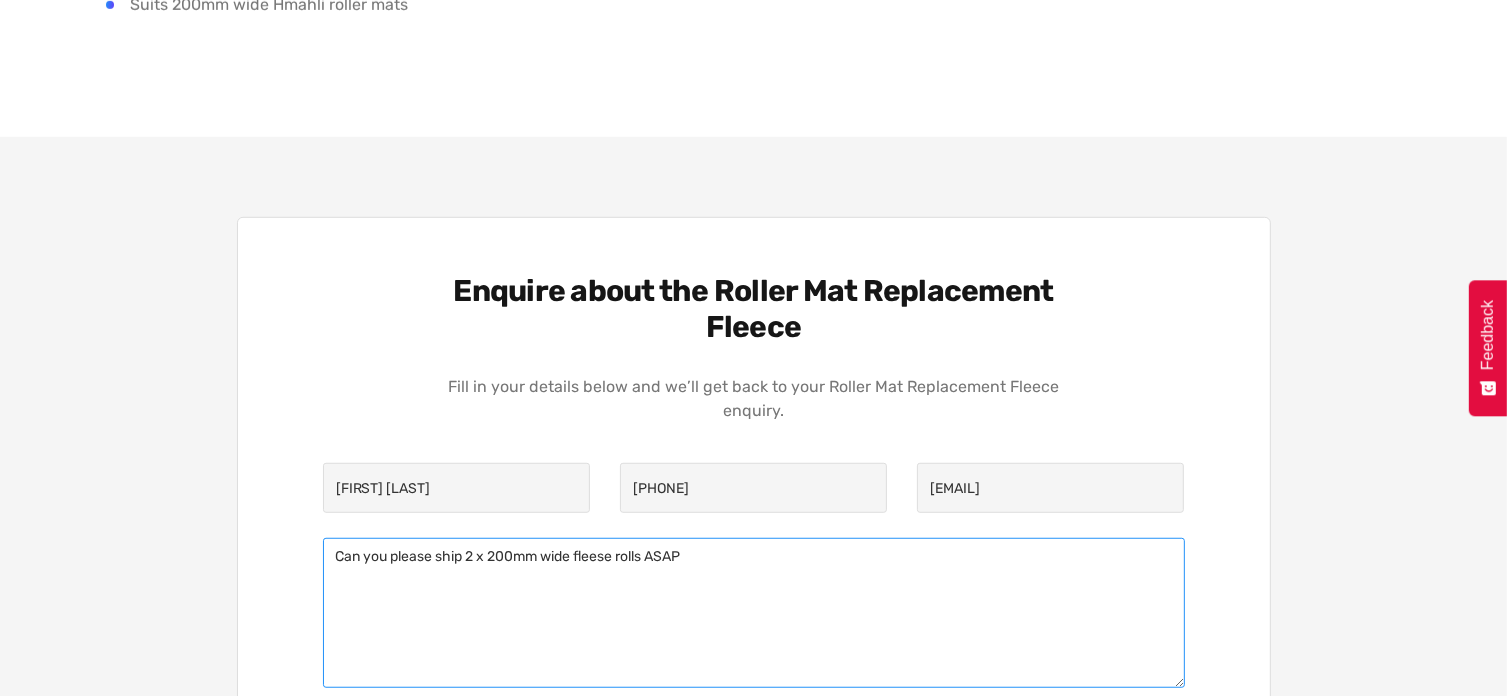 scroll, scrollTop: 1257, scrollLeft: 0, axis: vertical 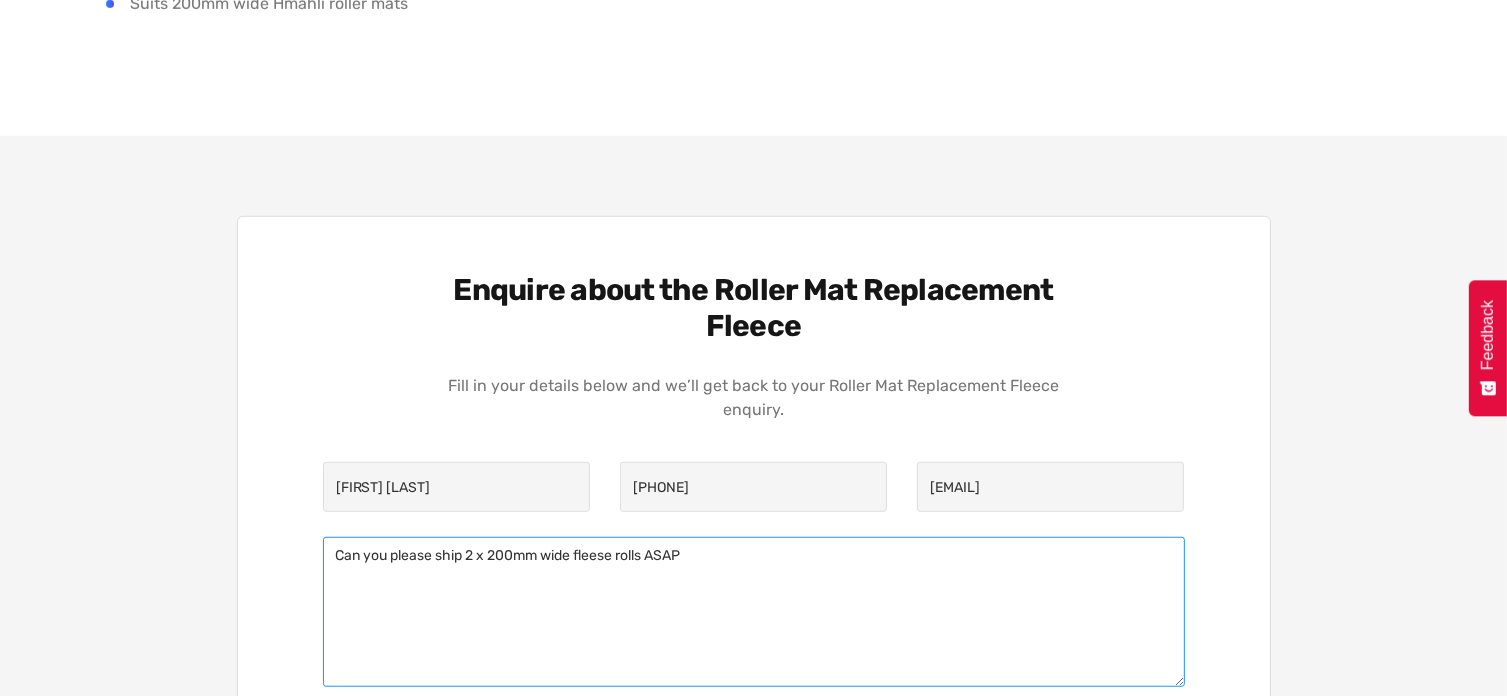 click on "Can you please ship 2 x 200mm wide fleese rolls ASAP" at bounding box center (754, 612) 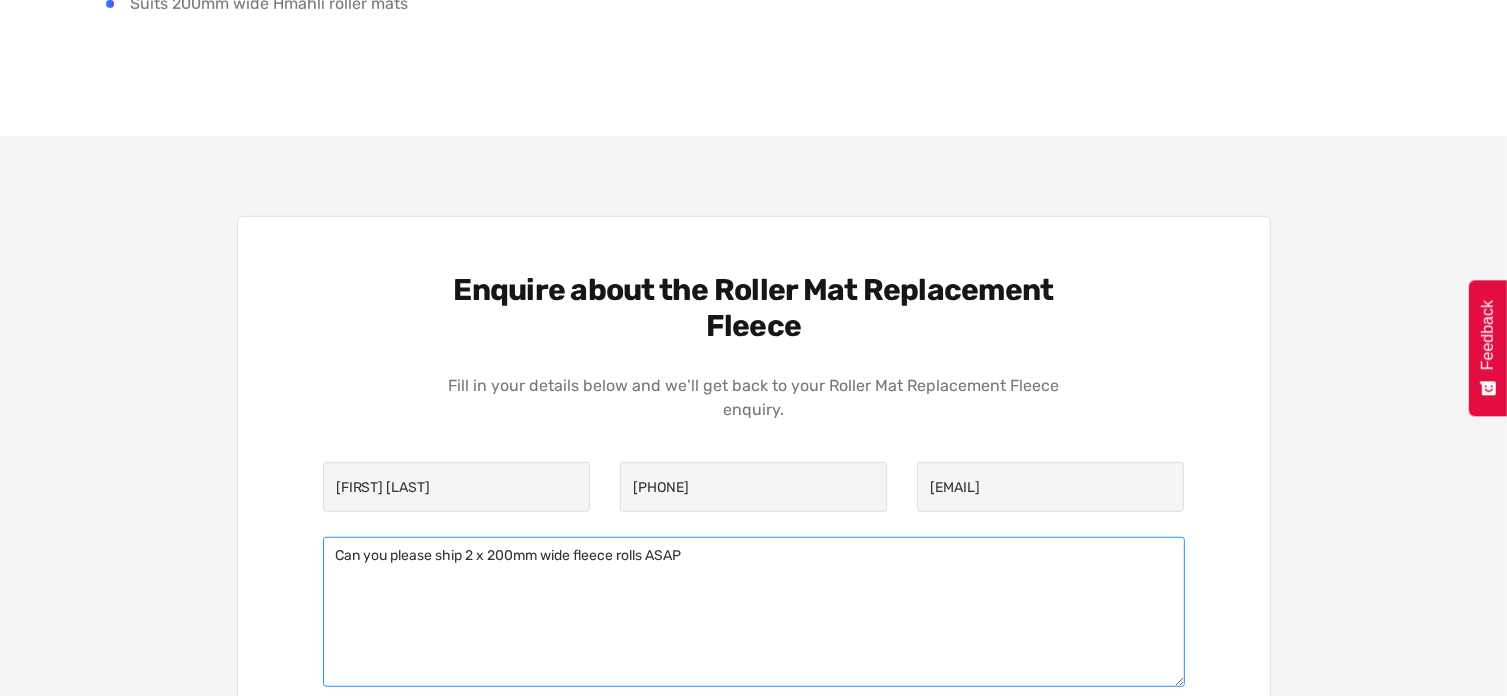 click on "Can you please ship 2 x 200mm wide fleece rolls ASAP" at bounding box center (754, 612) 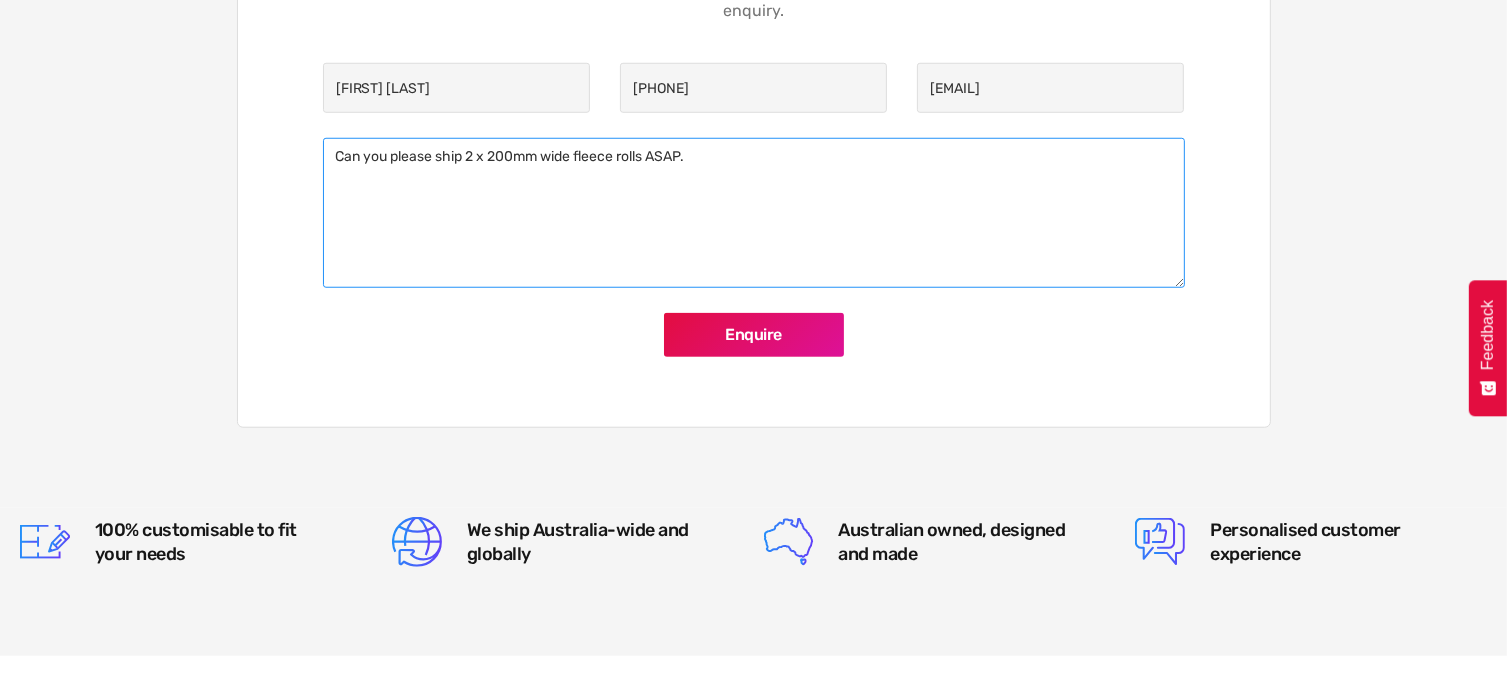 scroll, scrollTop: 1657, scrollLeft: 0, axis: vertical 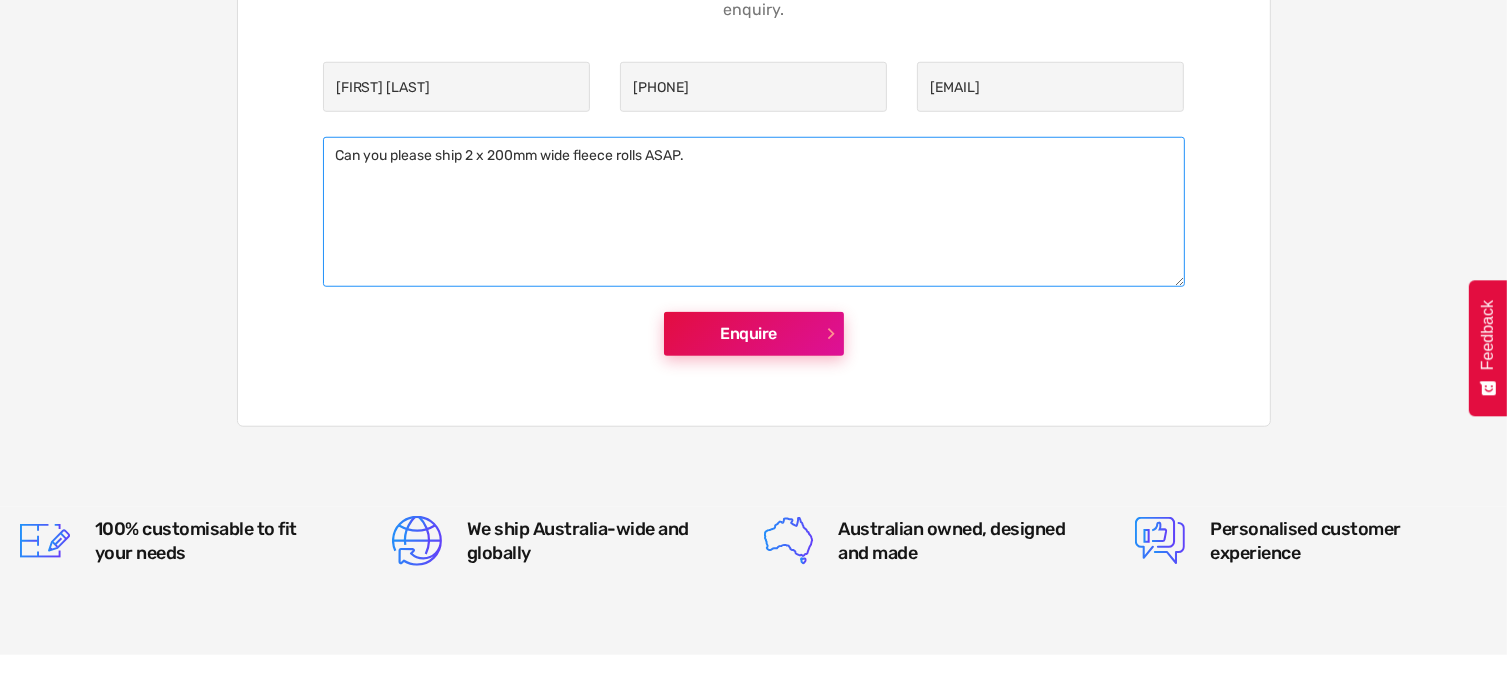 type on "Can you please ship 2 x 200mm wide fleece rolls ASAP." 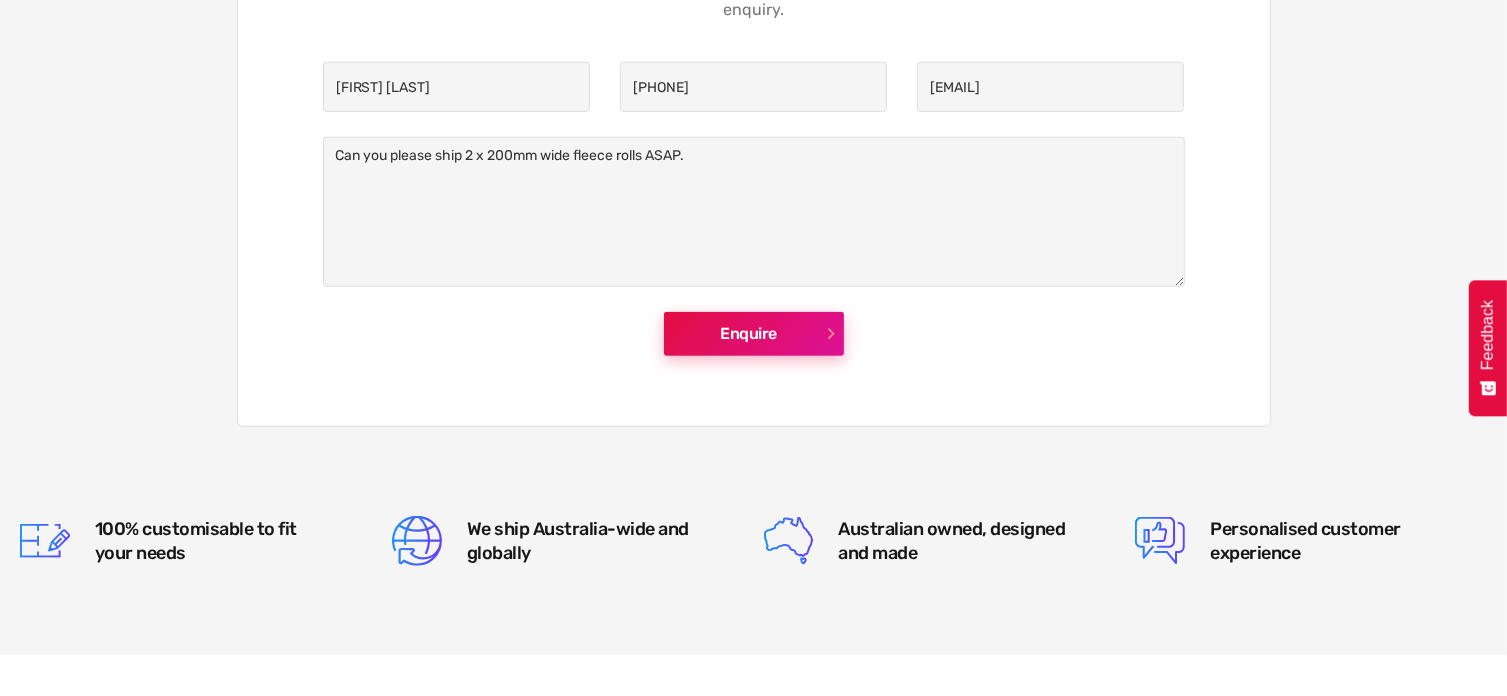 click on "Enquire" at bounding box center (754, 334) 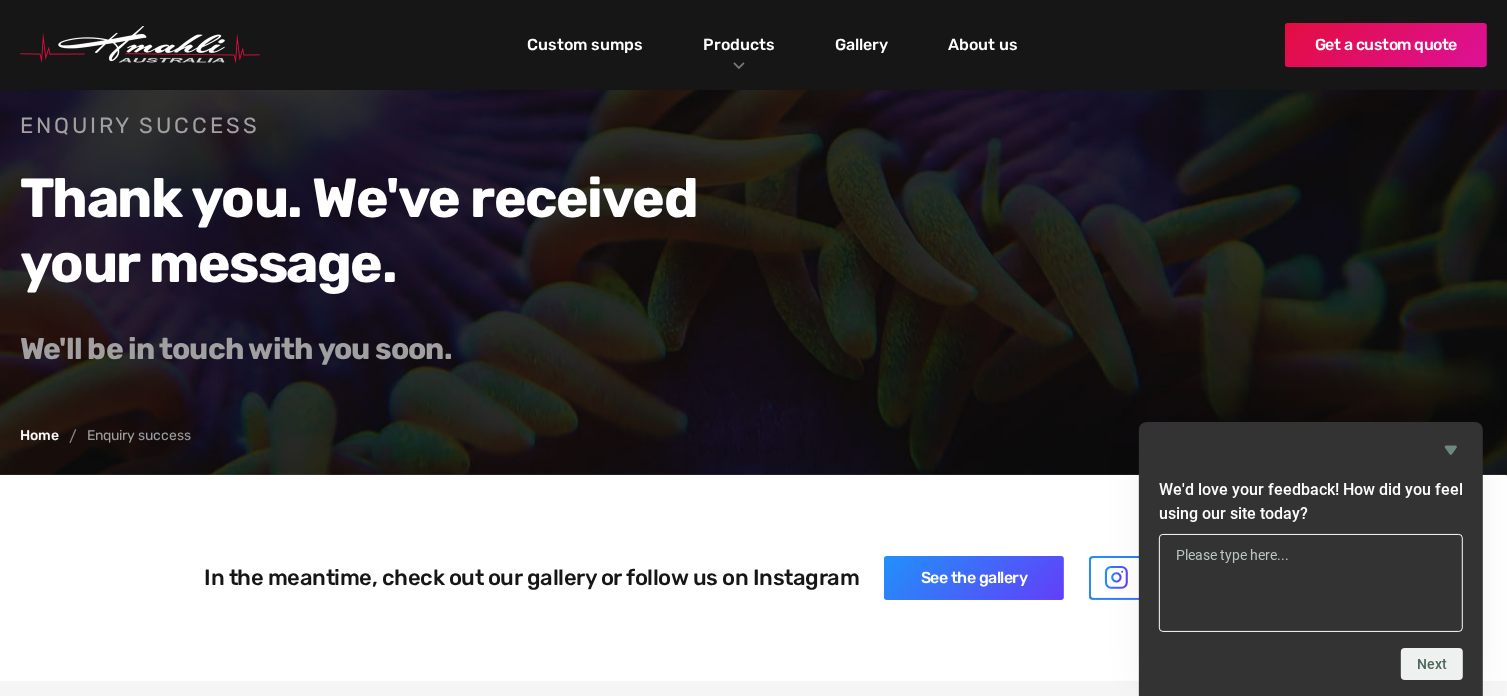 scroll, scrollTop: 0, scrollLeft: 0, axis: both 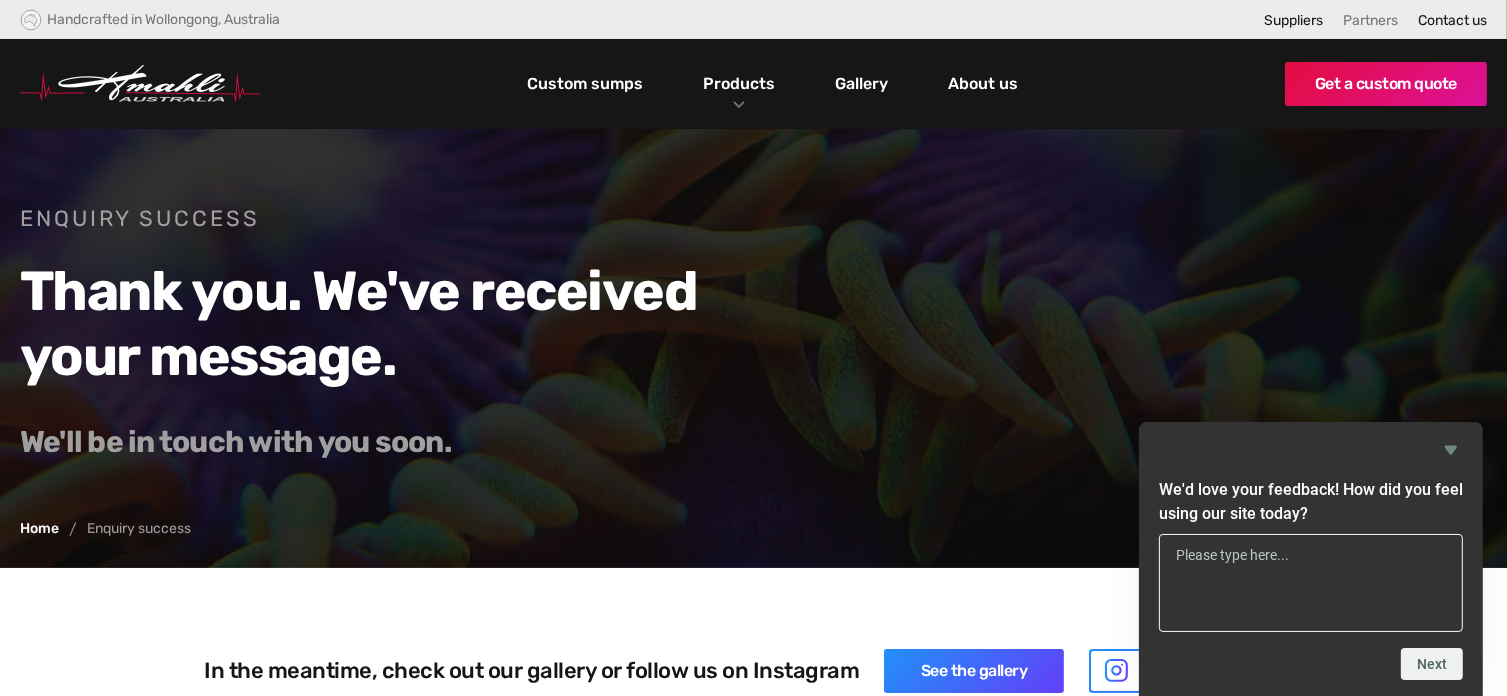 click on "Partners" at bounding box center [1370, 20] 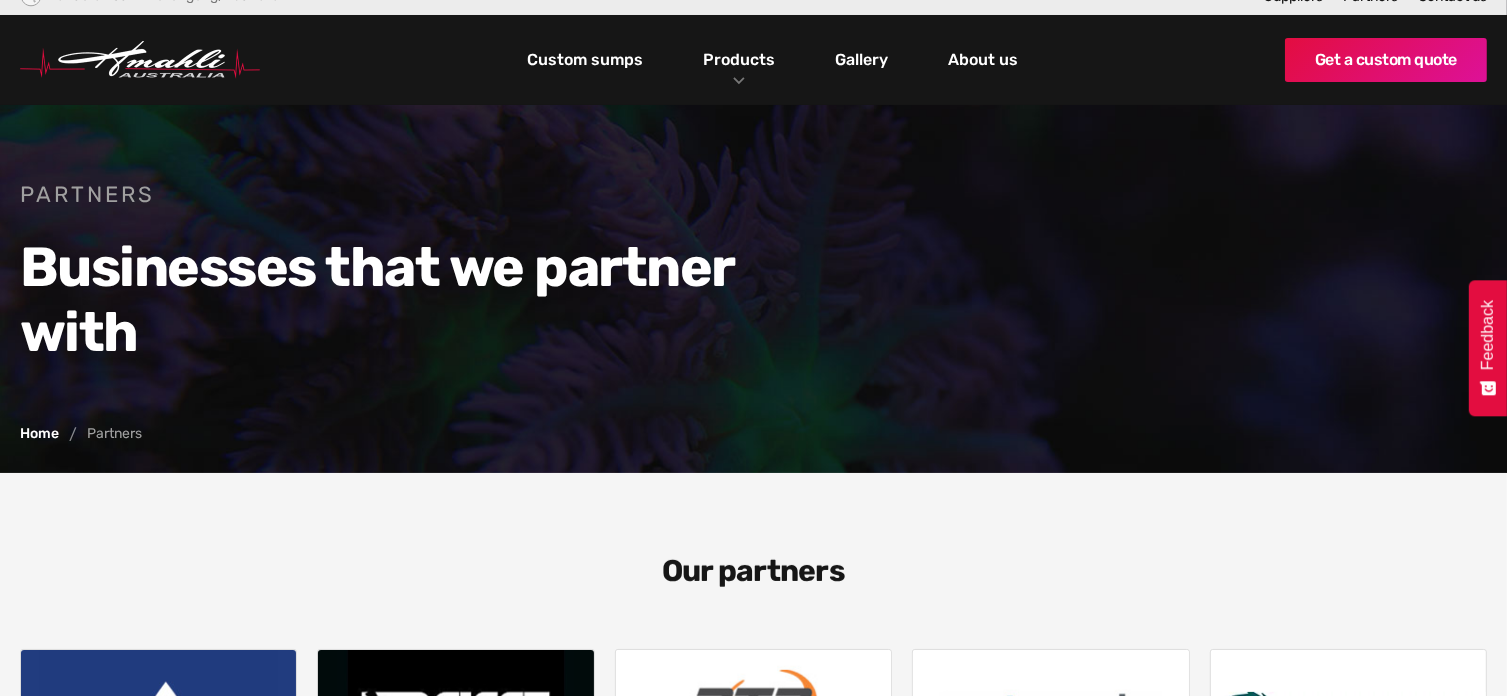 scroll, scrollTop: 0, scrollLeft: 0, axis: both 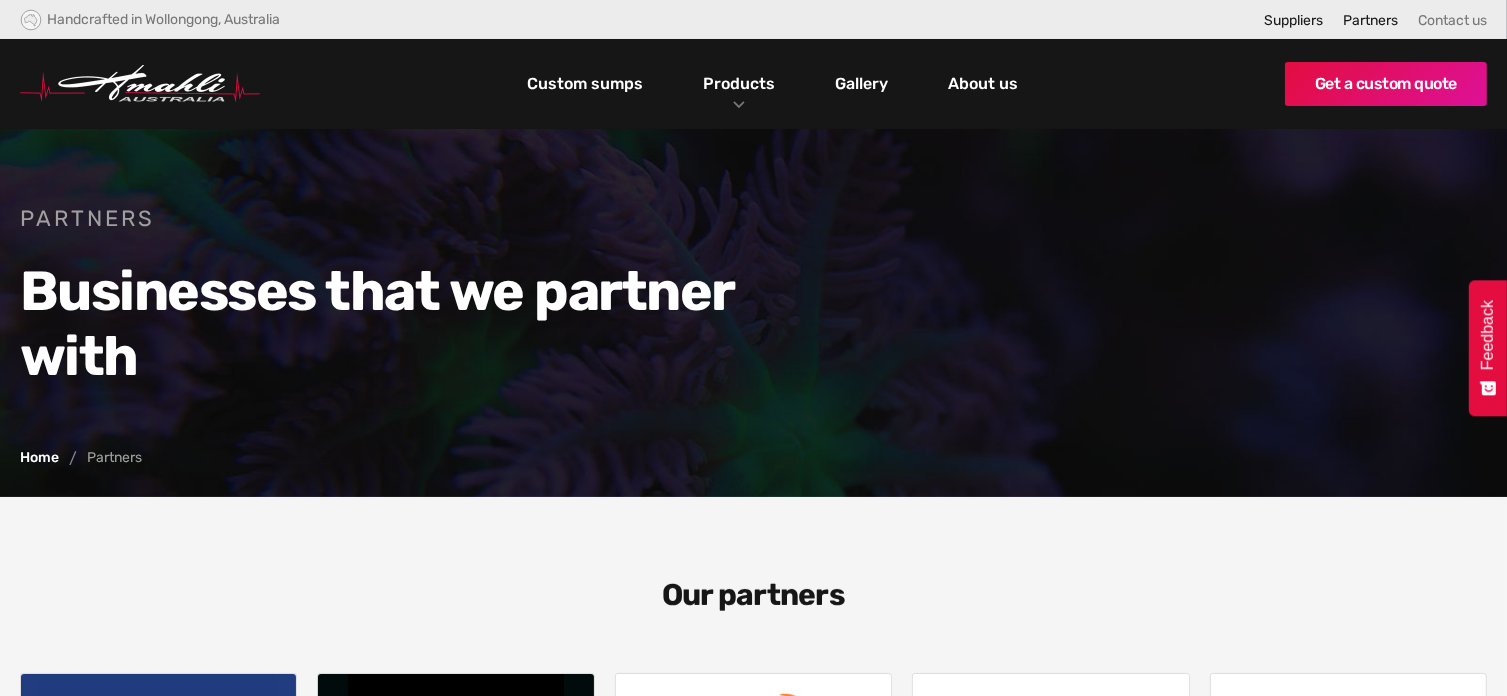 click on "Contact us" at bounding box center (1452, 20) 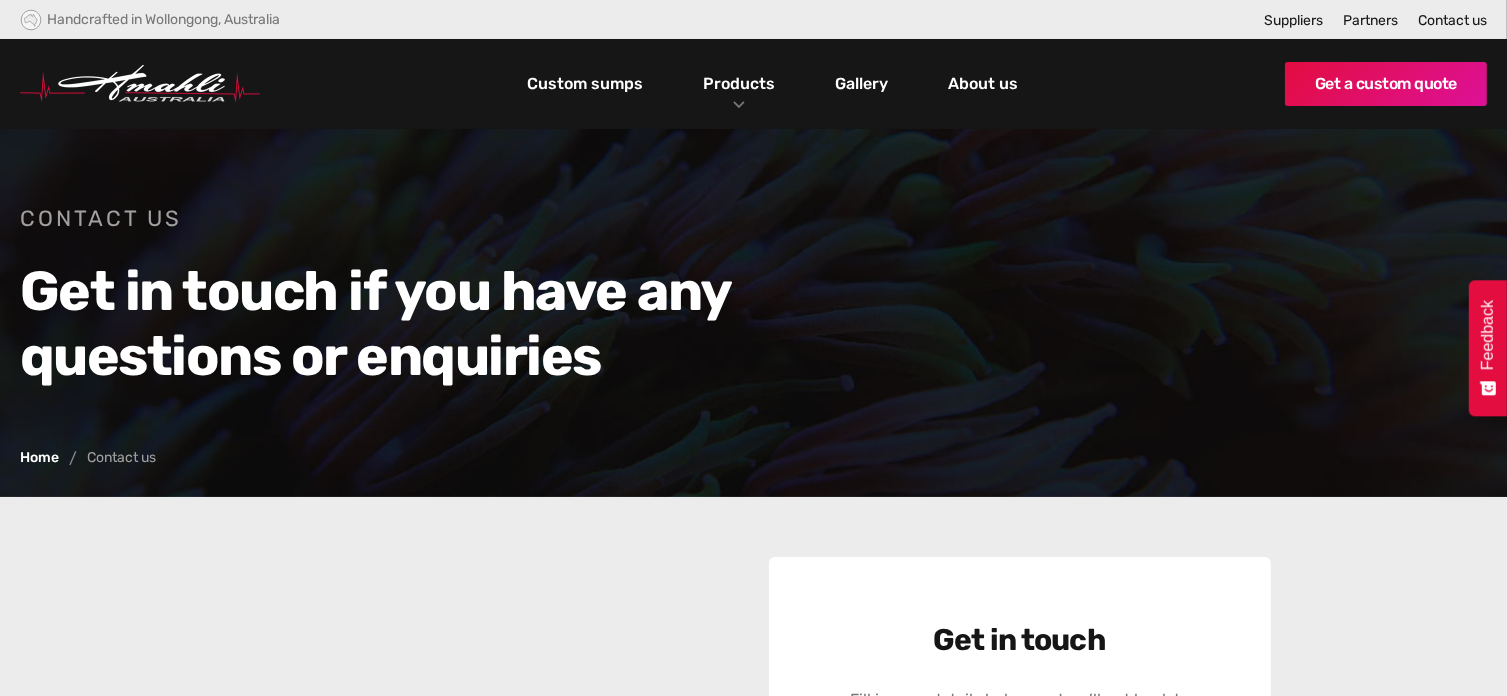 scroll, scrollTop: 0, scrollLeft: 0, axis: both 